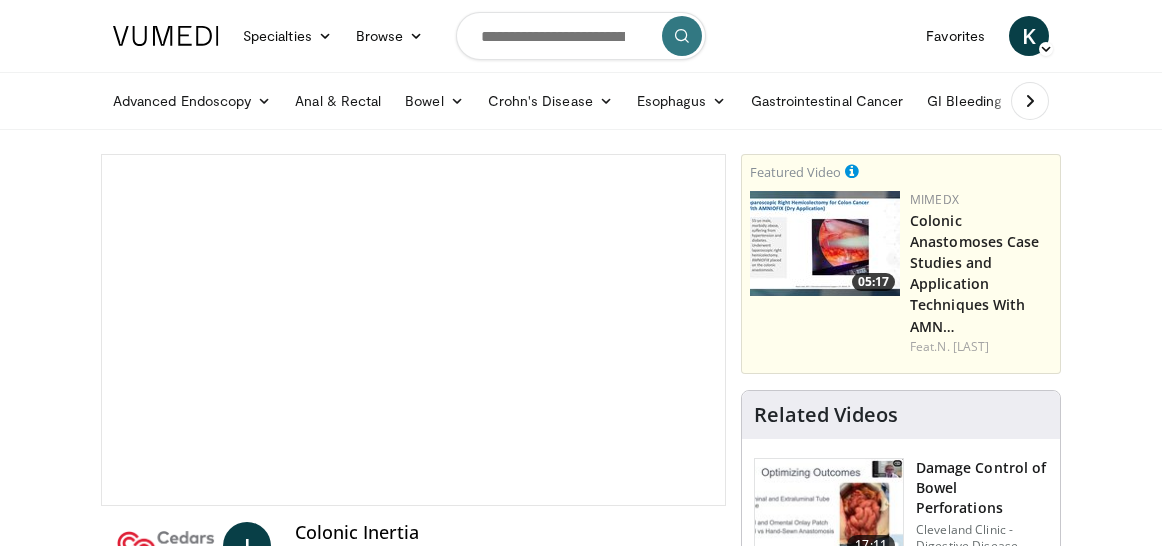 scroll, scrollTop: 0, scrollLeft: 0, axis: both 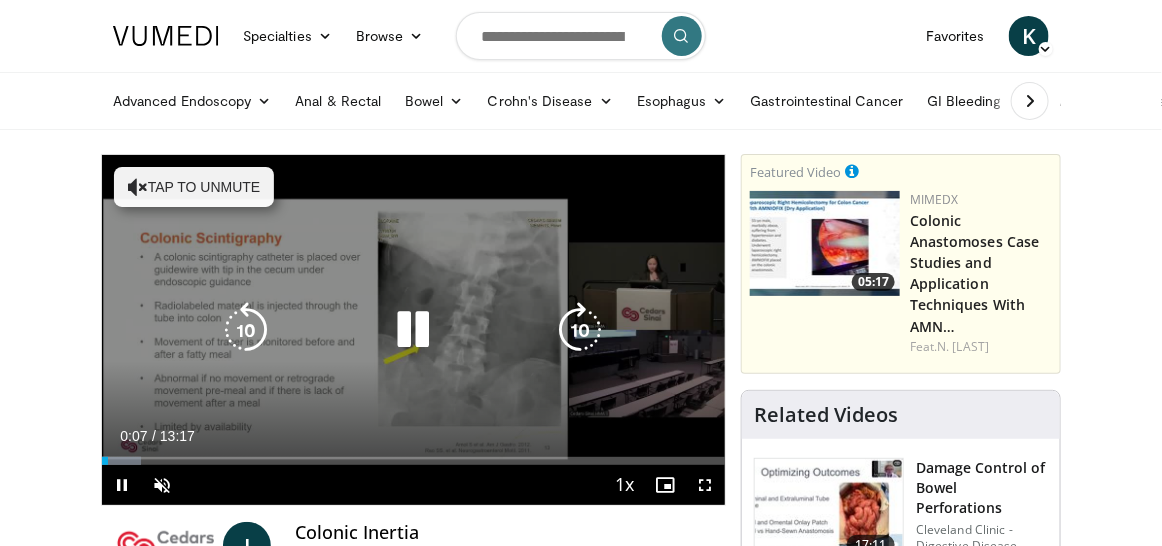 click at bounding box center [138, 187] 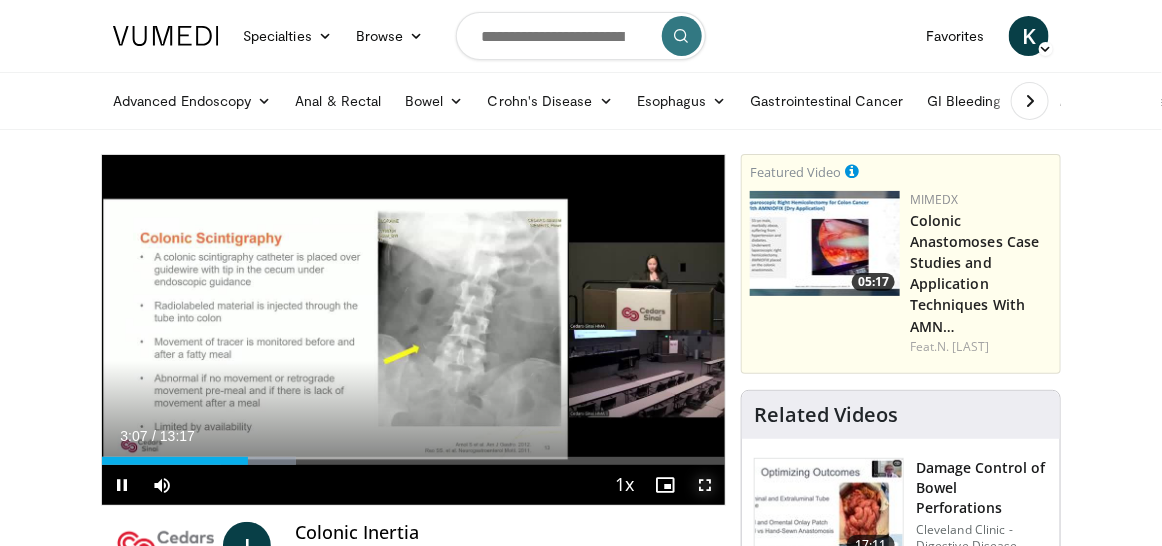 click at bounding box center [705, 485] 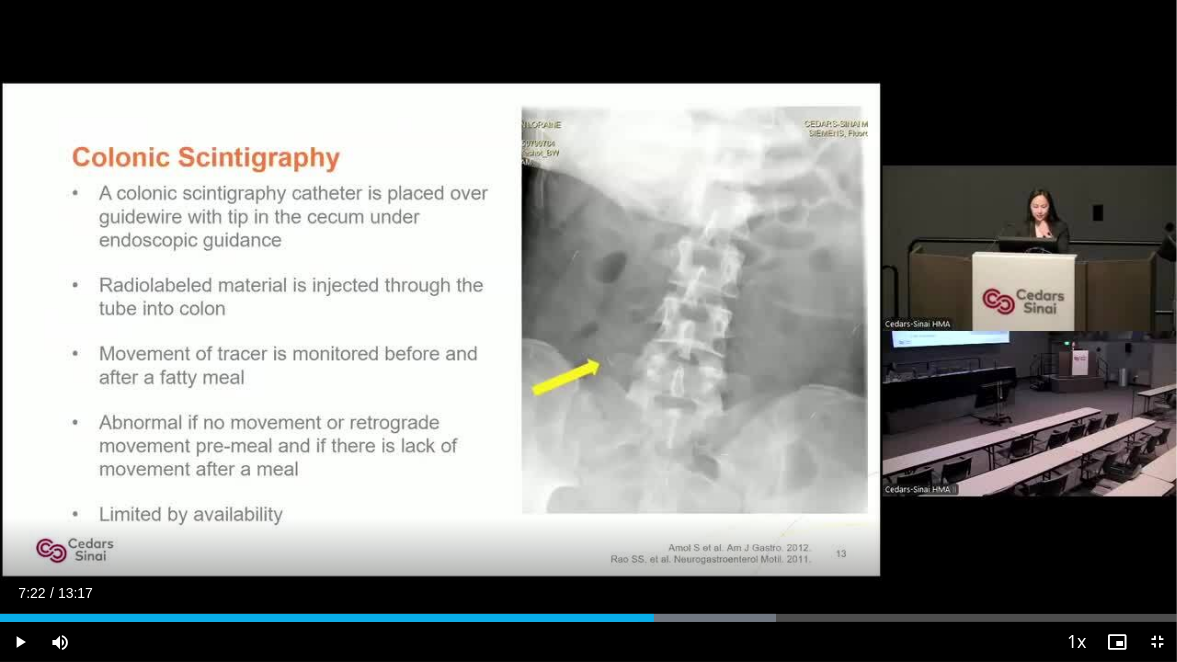 drag, startPoint x: 675, startPoint y: 617, endPoint x: 654, endPoint y: 613, distance: 21.377558 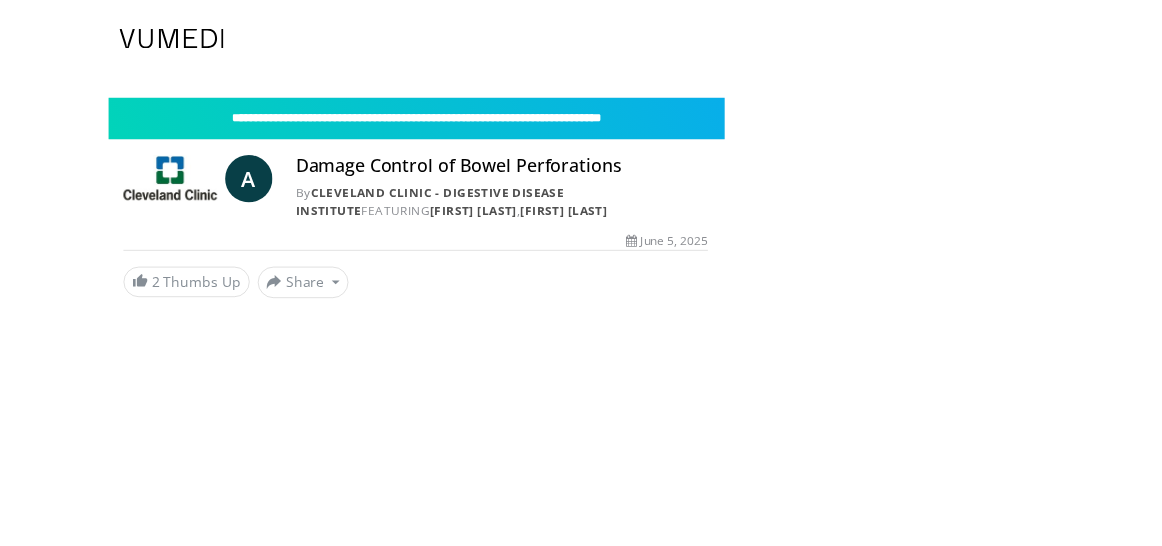 scroll, scrollTop: 0, scrollLeft: 0, axis: both 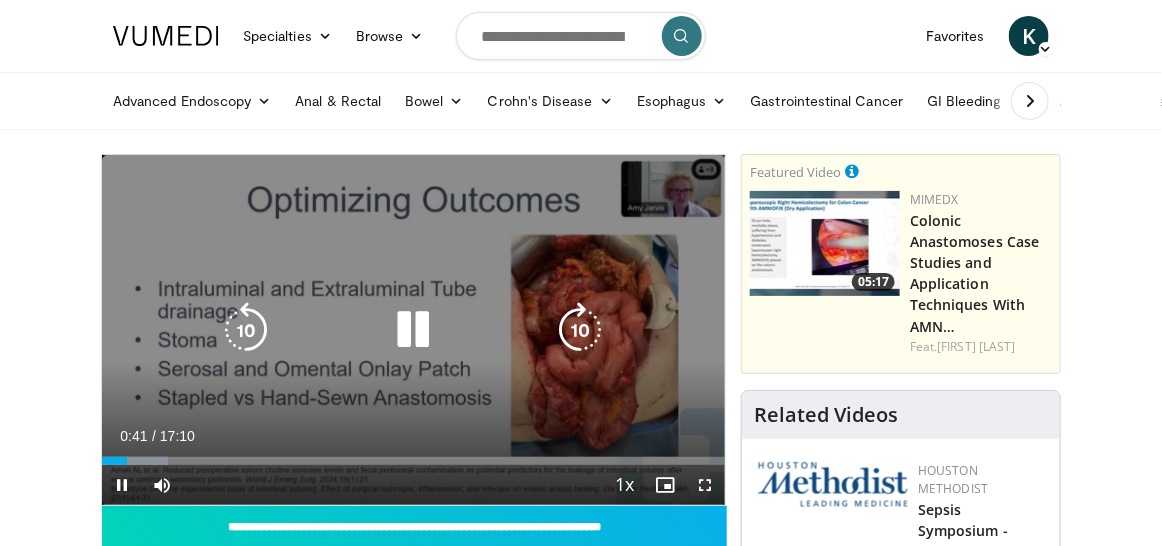 click on "10 seconds
Tap to unmute" at bounding box center (413, 330) 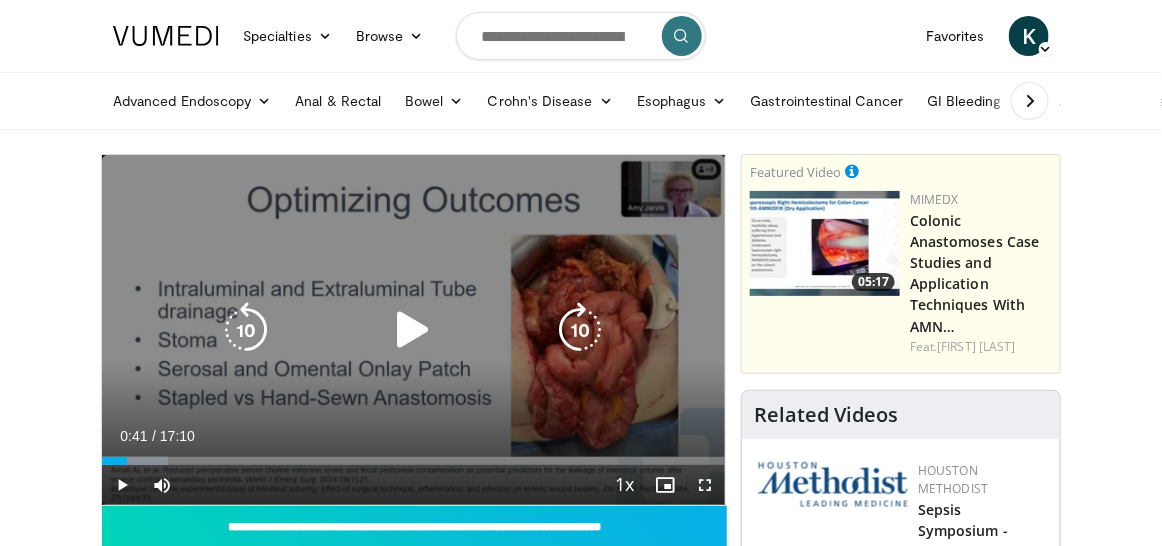 click at bounding box center [413, 330] 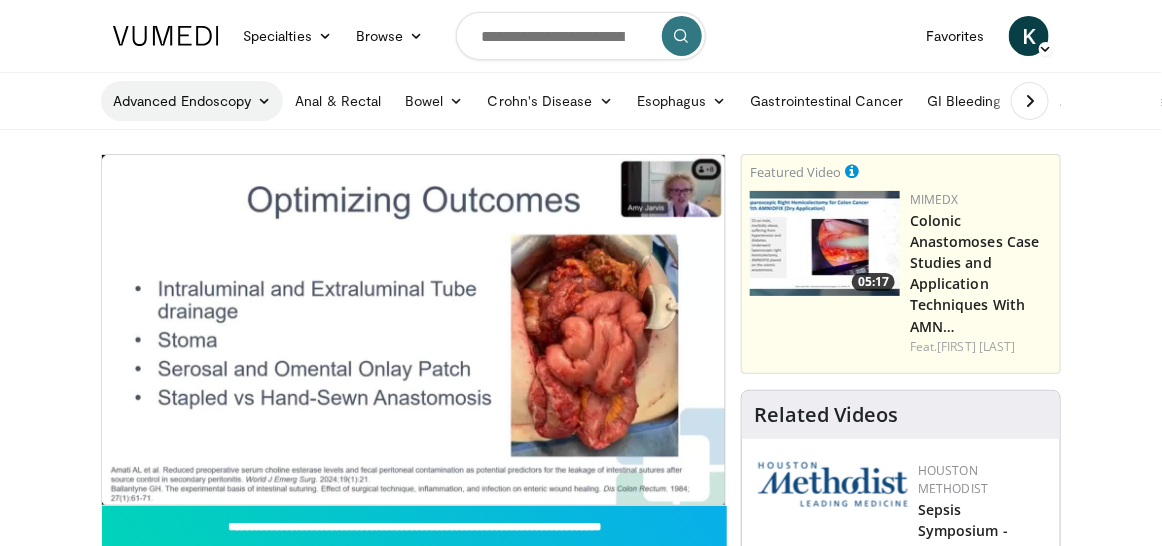 click on "Advanced Endoscopy" at bounding box center [192, 101] 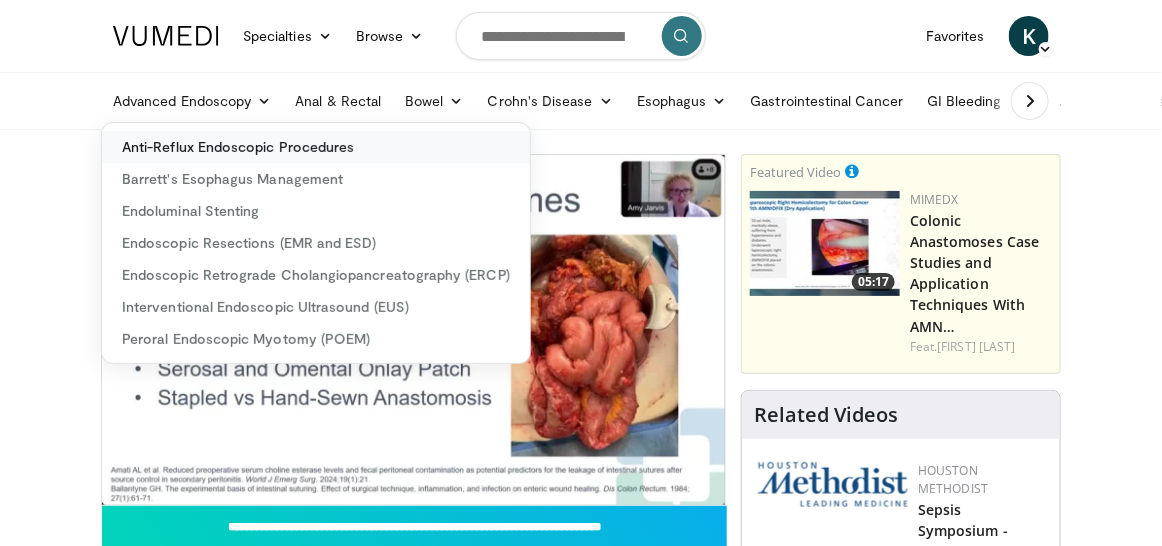 click on "Anti-Reflux Endoscopic Procedures" at bounding box center [316, 147] 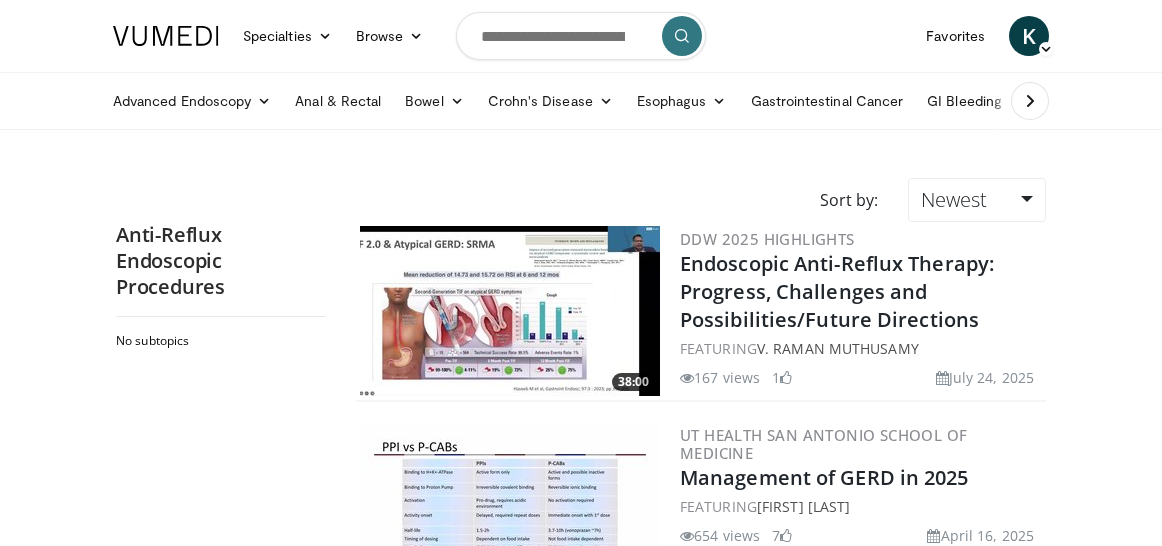 scroll, scrollTop: 0, scrollLeft: 0, axis: both 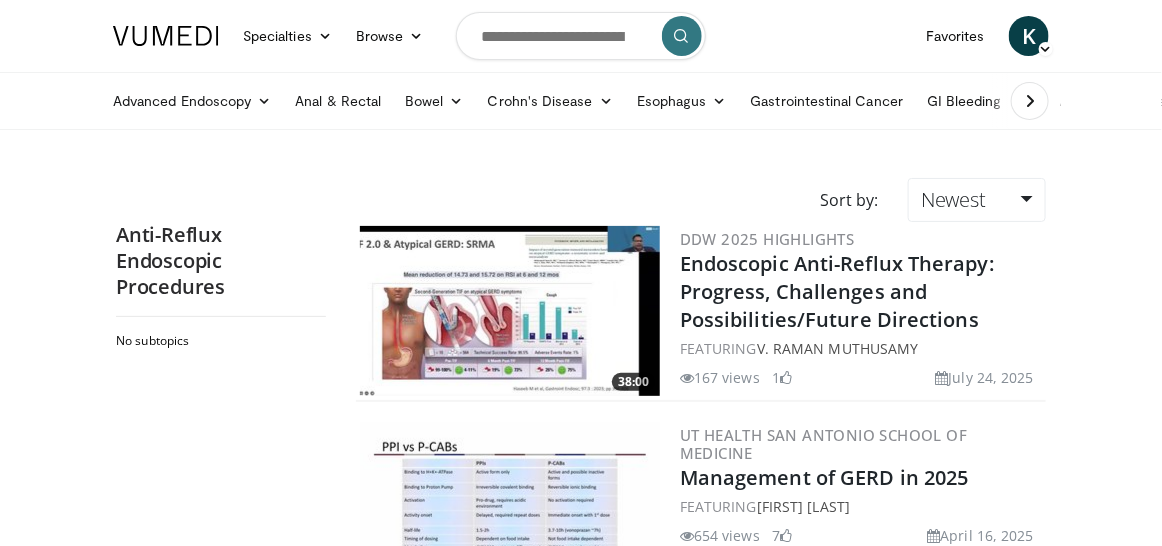 click at bounding box center (510, 311) 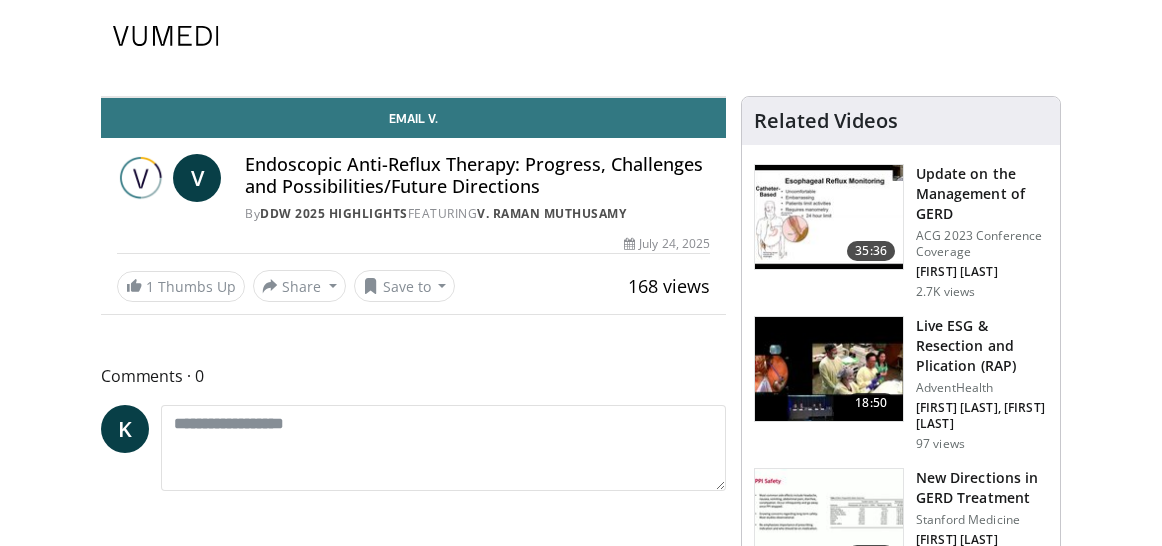 scroll, scrollTop: 0, scrollLeft: 0, axis: both 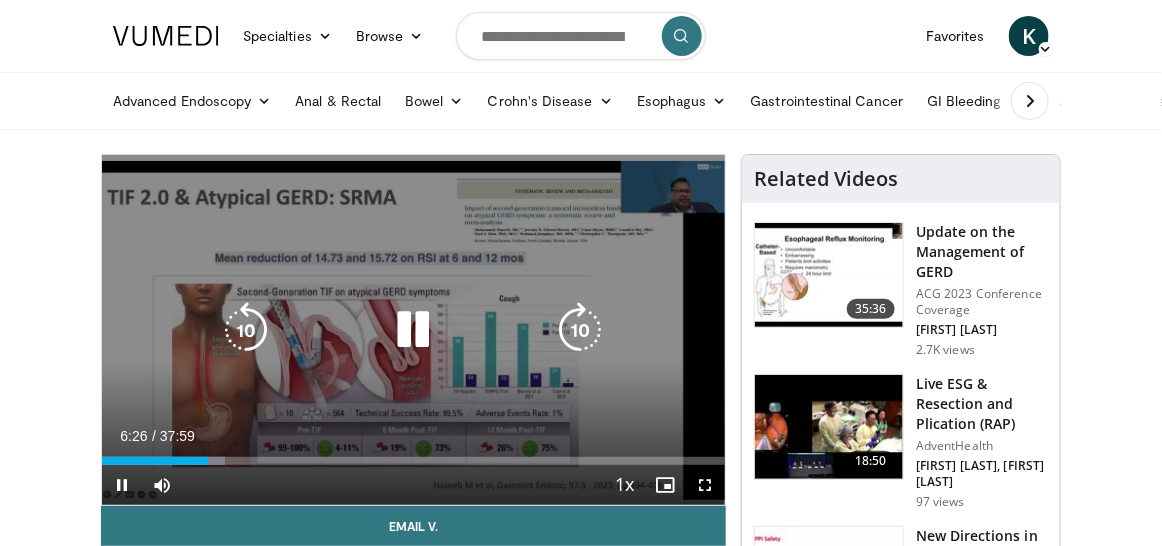 click at bounding box center (413, 330) 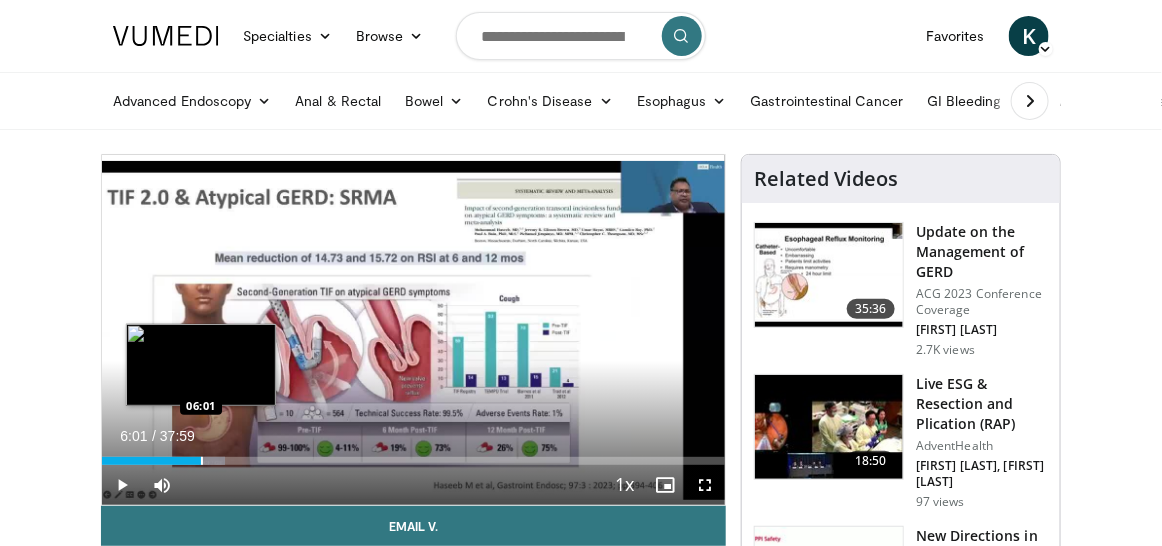 click at bounding box center [202, 461] 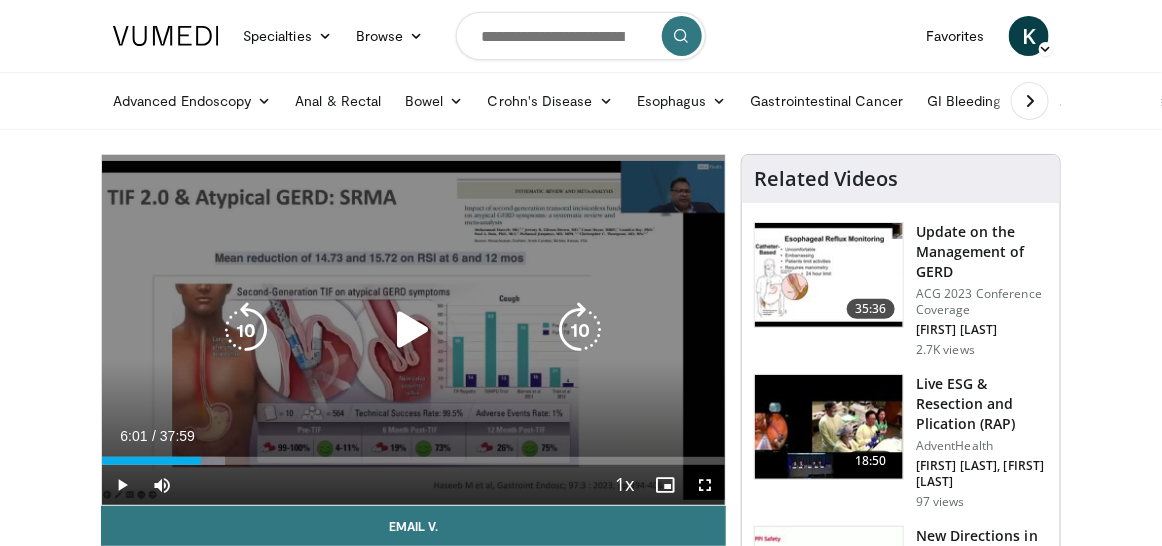 click at bounding box center (413, 330) 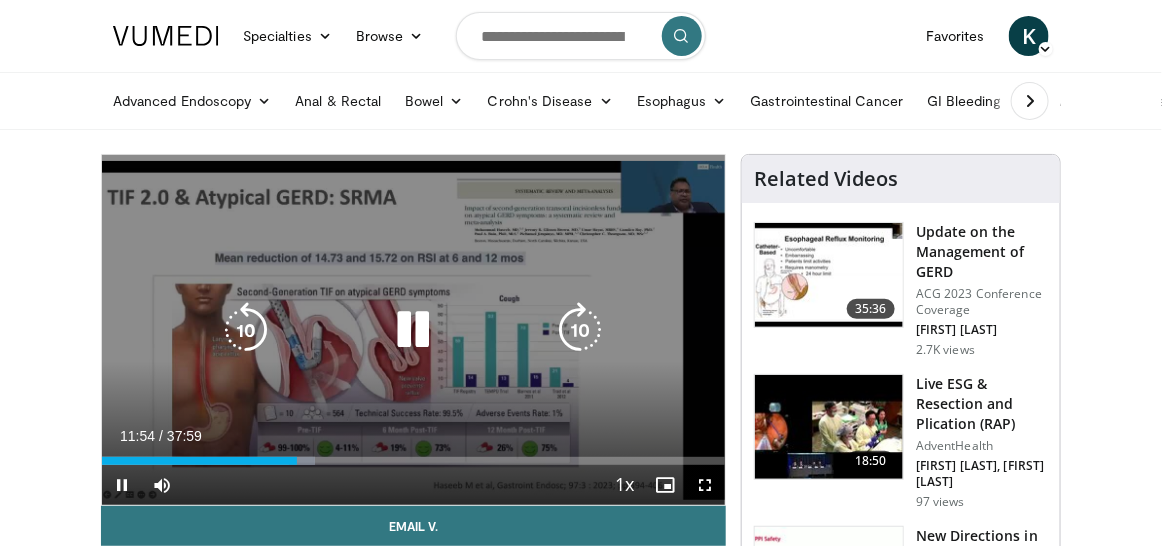 click on "10 seconds
Tap to unmute" at bounding box center [413, 330] 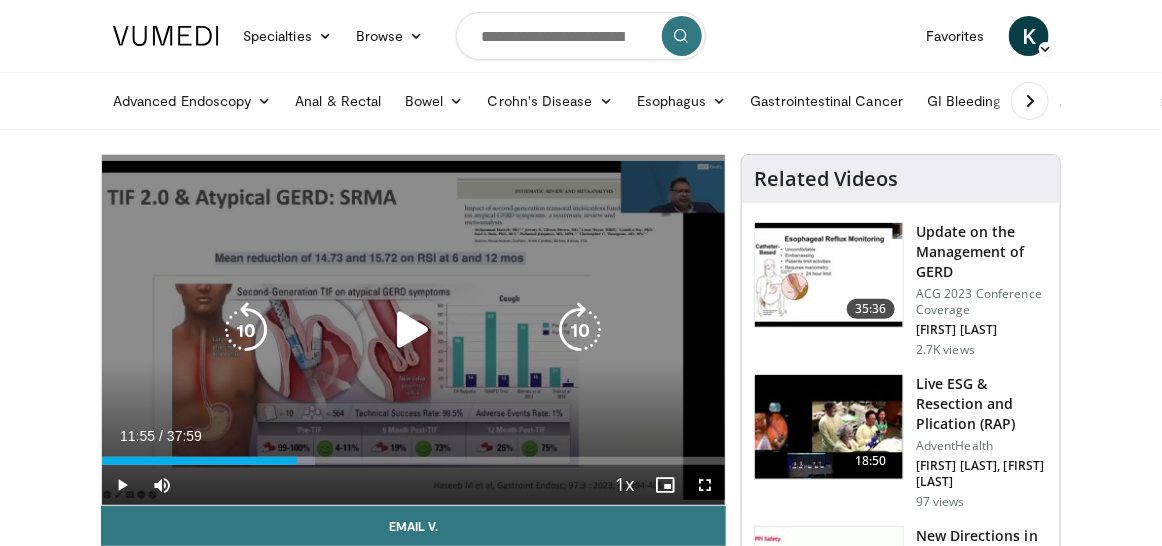 click at bounding box center (413, 330) 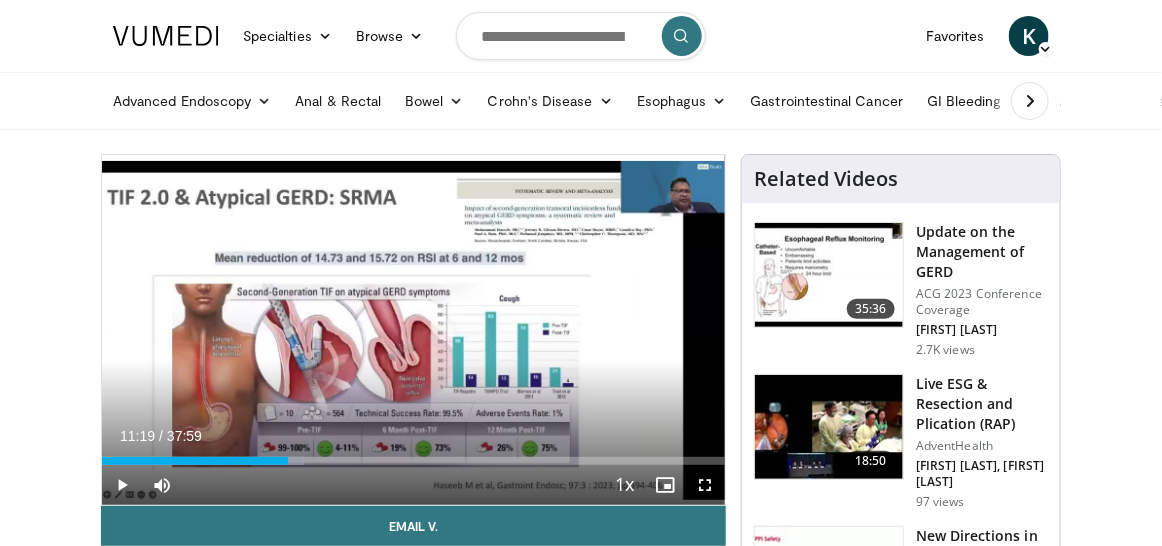 click at bounding box center (289, 461) 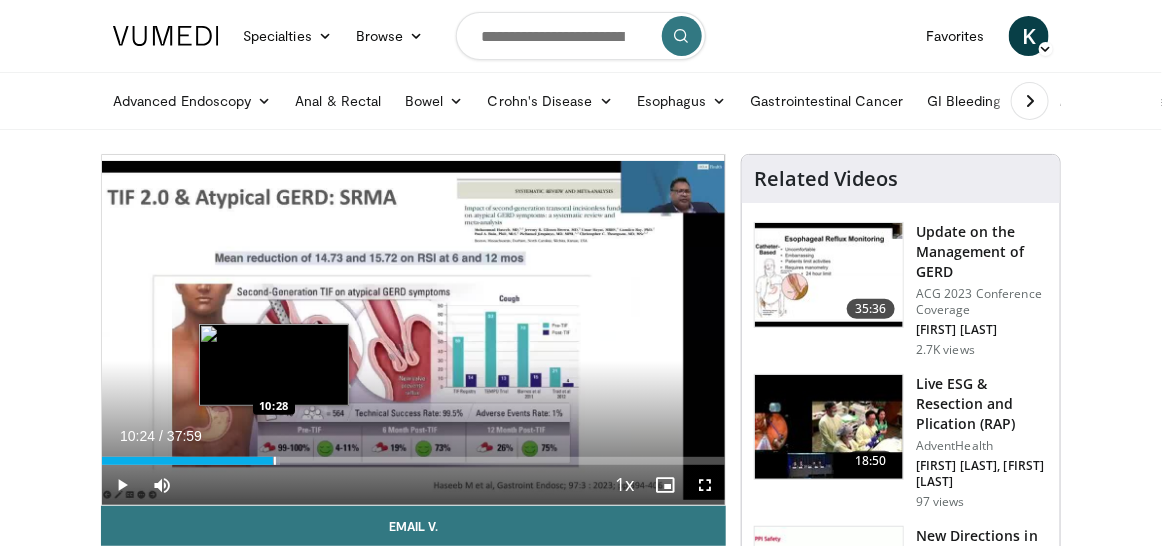 drag, startPoint x: 288, startPoint y: 457, endPoint x: 272, endPoint y: 457, distance: 16 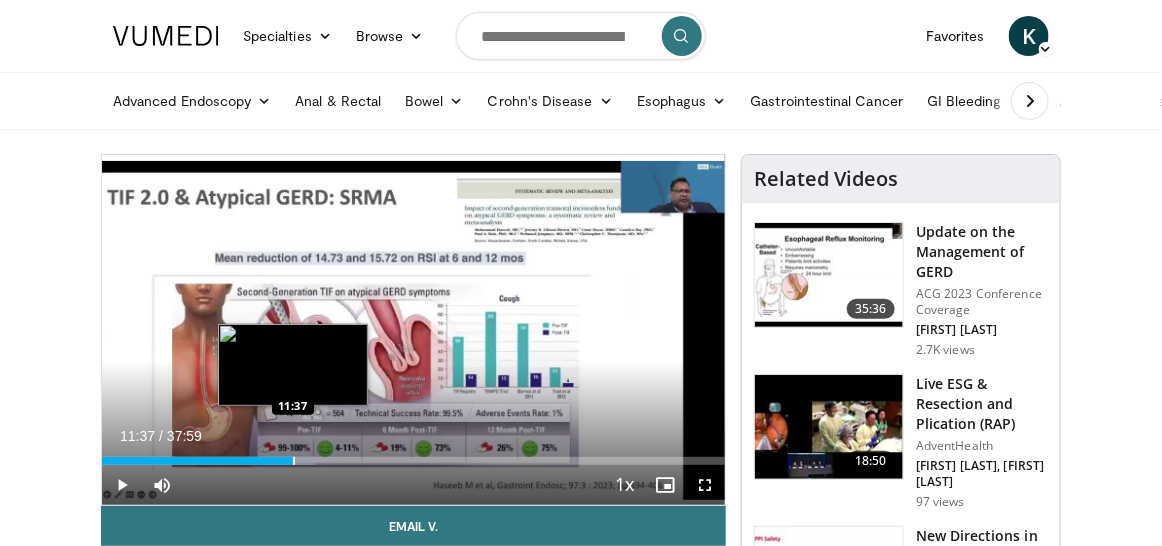 click on "Loaded :  34.22% [TIME] [TIME]" at bounding box center [413, 461] 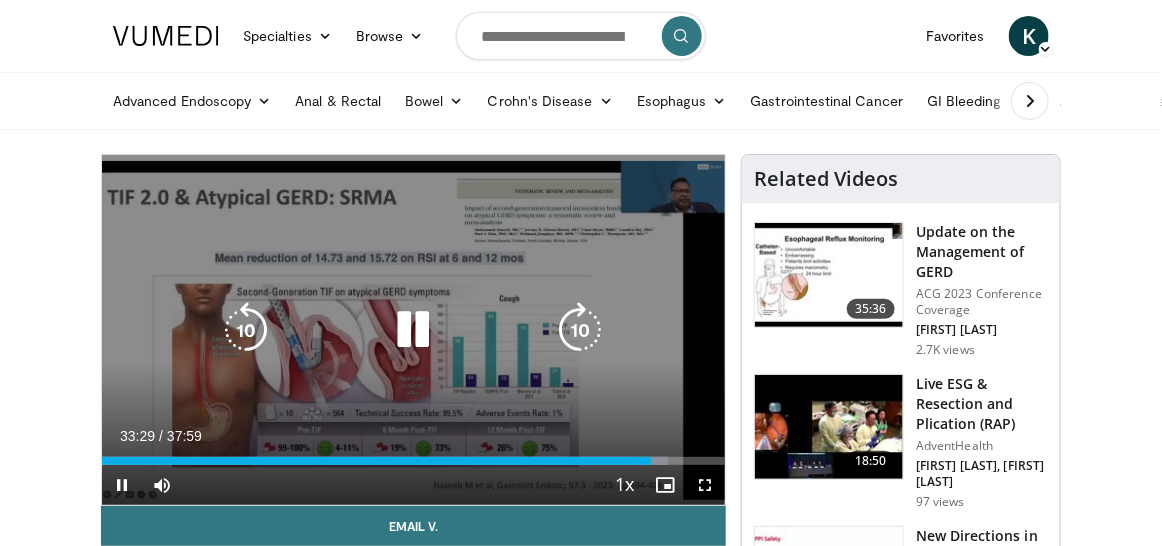 click on "10 seconds
Tap to unmute" at bounding box center [413, 330] 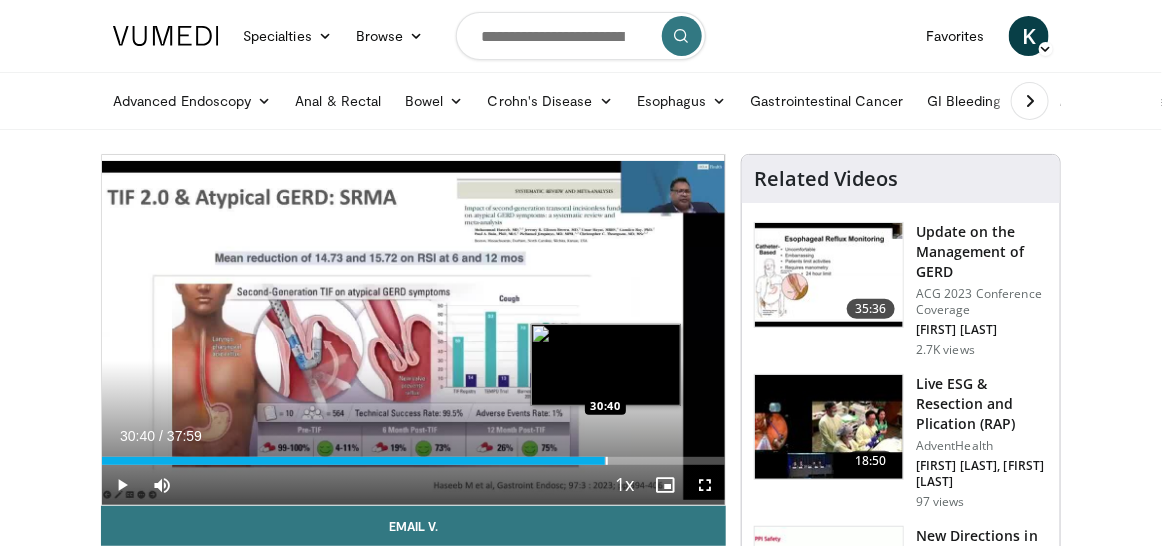 drag, startPoint x: 648, startPoint y: 460, endPoint x: 605, endPoint y: 457, distance: 43.104523 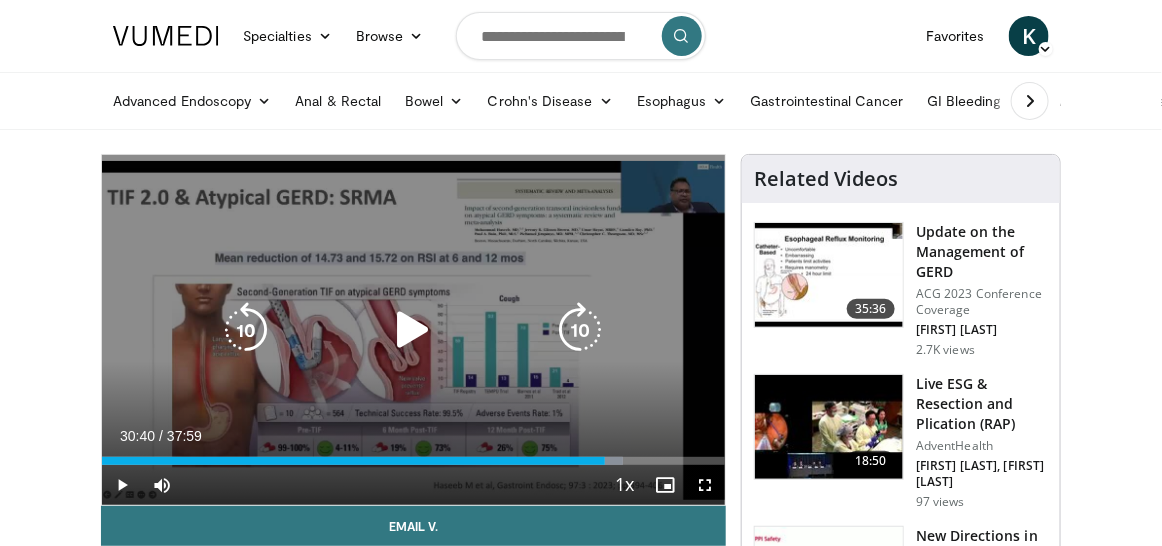 click on "10 seconds
Tap to unmute" at bounding box center [413, 330] 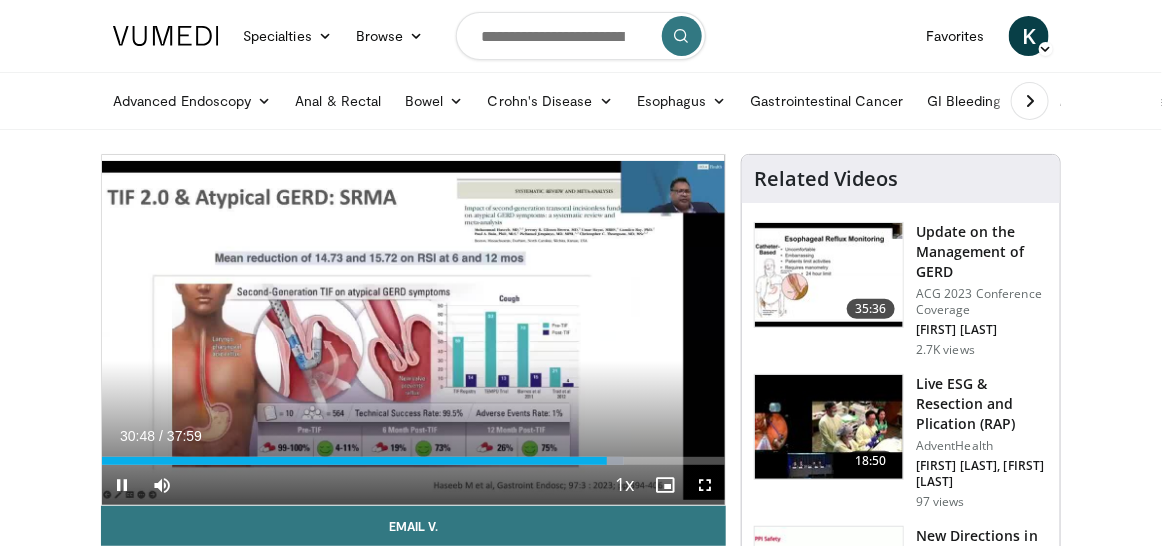 click on "Current Time  [TIME] / Duration  37:59" at bounding box center (413, 436) 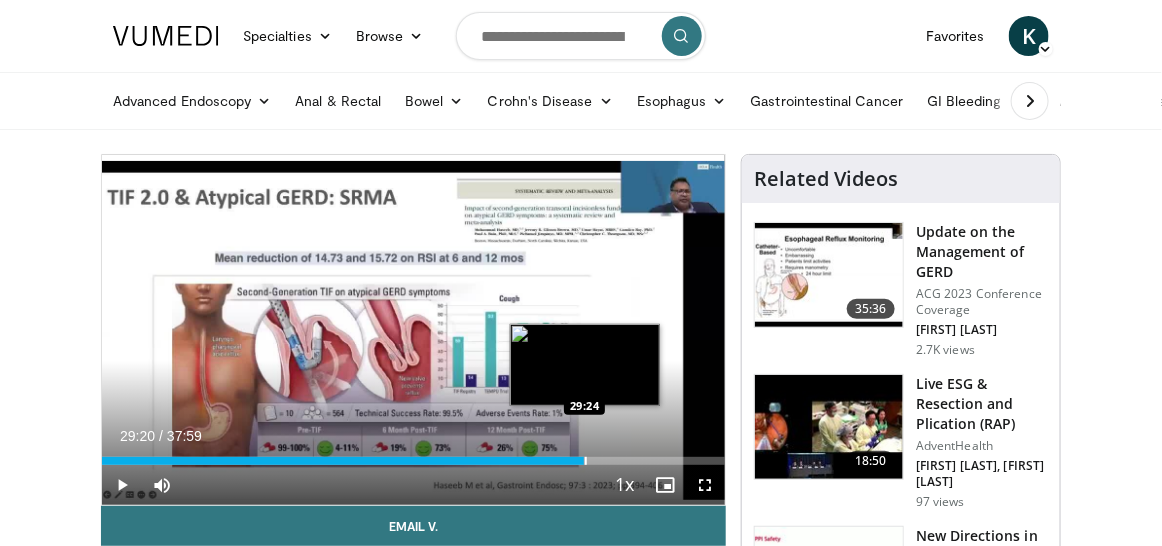 drag, startPoint x: 602, startPoint y: 462, endPoint x: 583, endPoint y: 456, distance: 19.924858 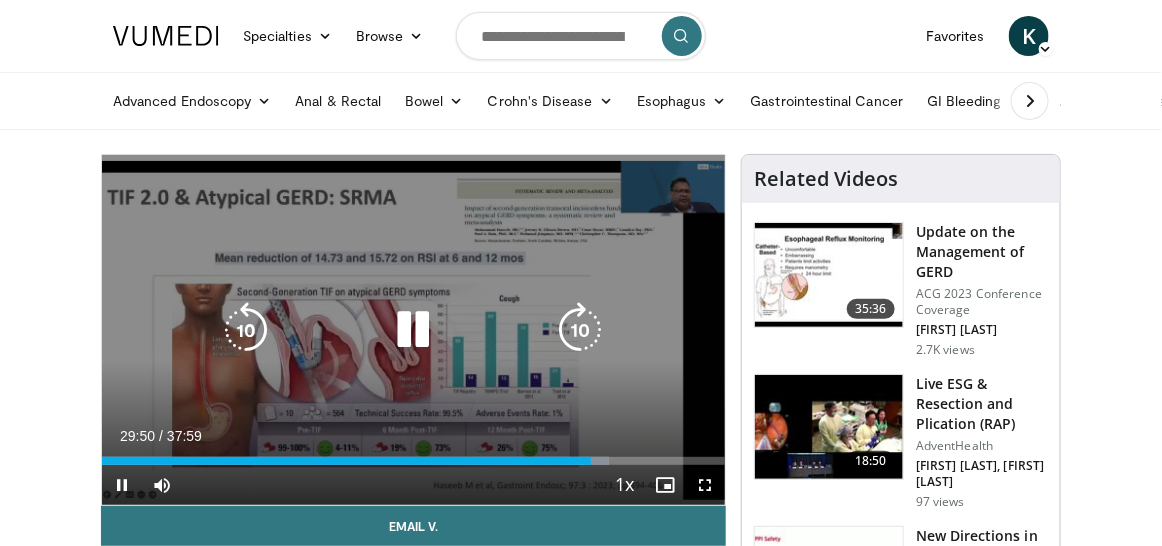 click on "10 seconds
Tap to unmute" at bounding box center [413, 330] 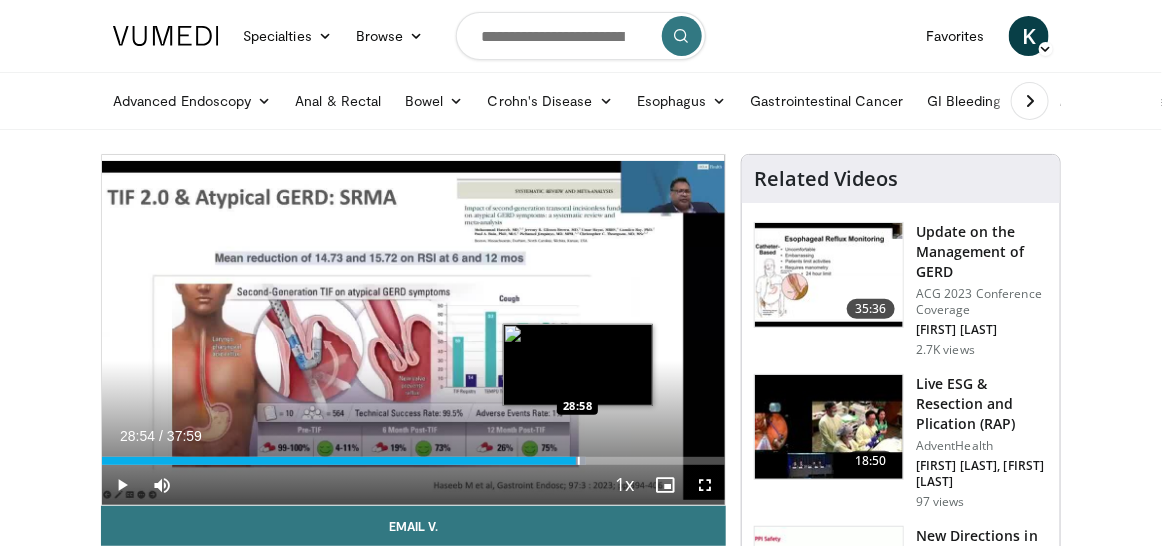 drag, startPoint x: 590, startPoint y: 462, endPoint x: 577, endPoint y: 462, distance: 13 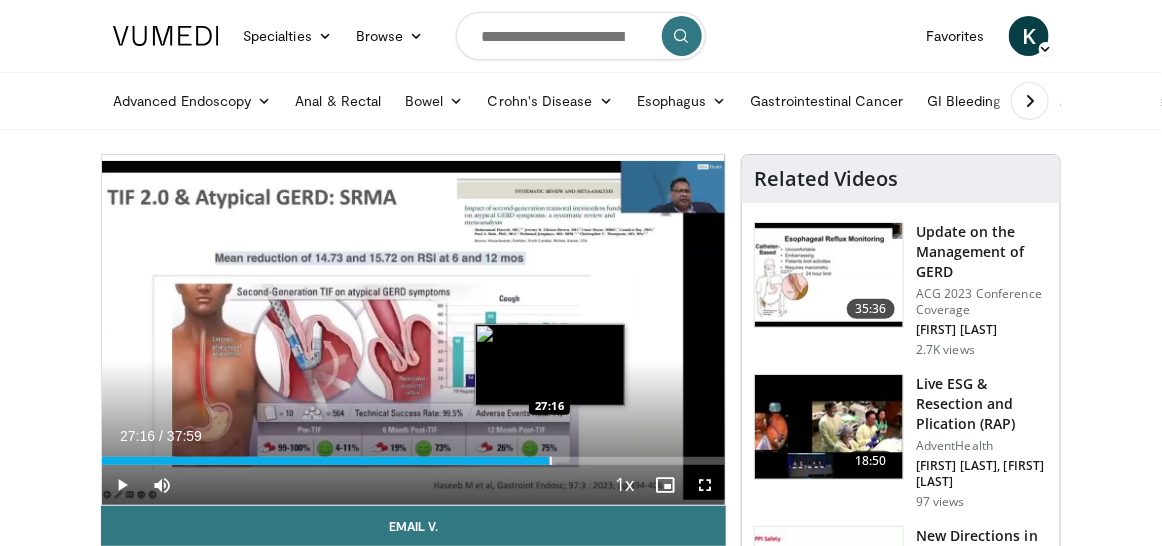 drag, startPoint x: 573, startPoint y: 459, endPoint x: 550, endPoint y: 464, distance: 23.537205 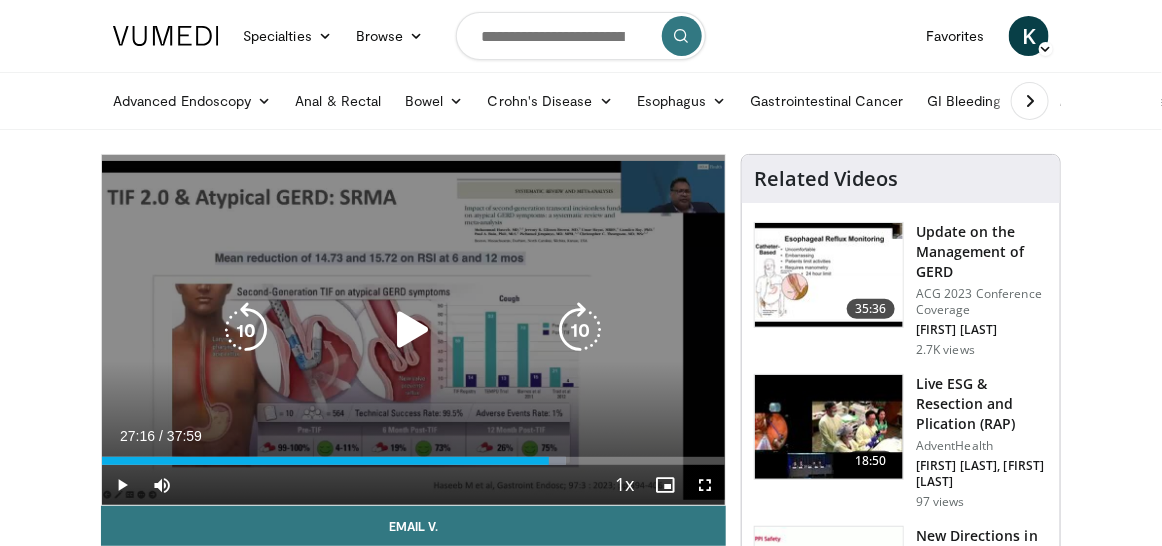click at bounding box center (413, 330) 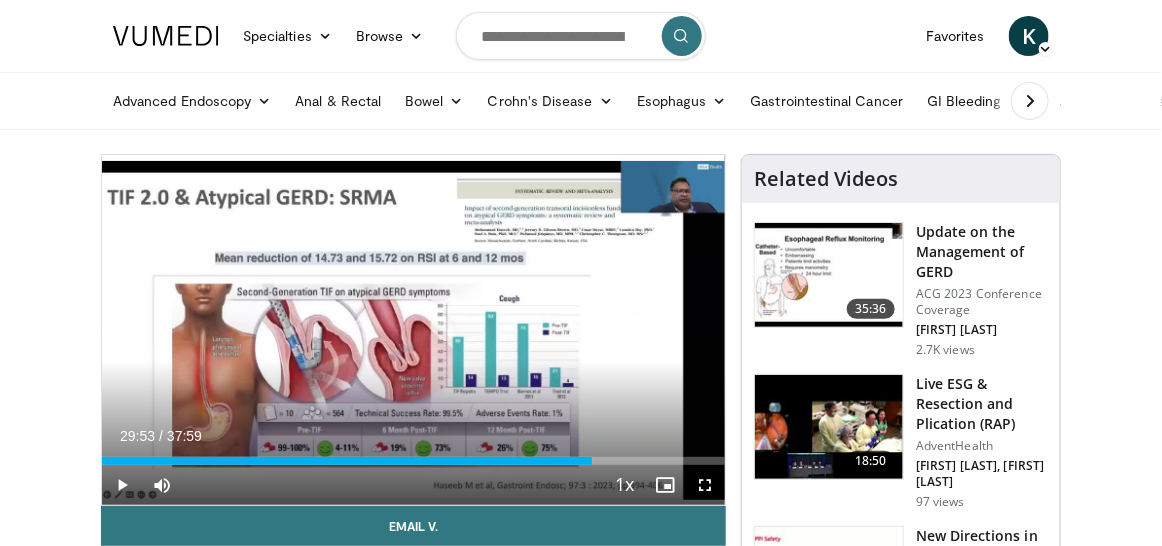 drag, startPoint x: 662, startPoint y: 463, endPoint x: 592, endPoint y: 472, distance: 70.5762 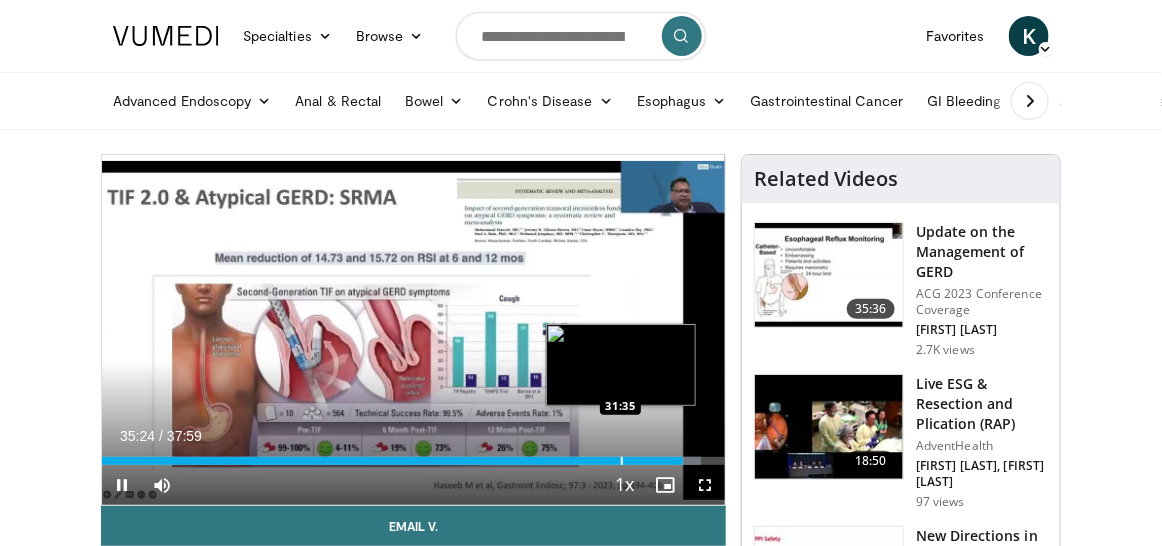 drag, startPoint x: 681, startPoint y: 463, endPoint x: 621, endPoint y: 461, distance: 60.033325 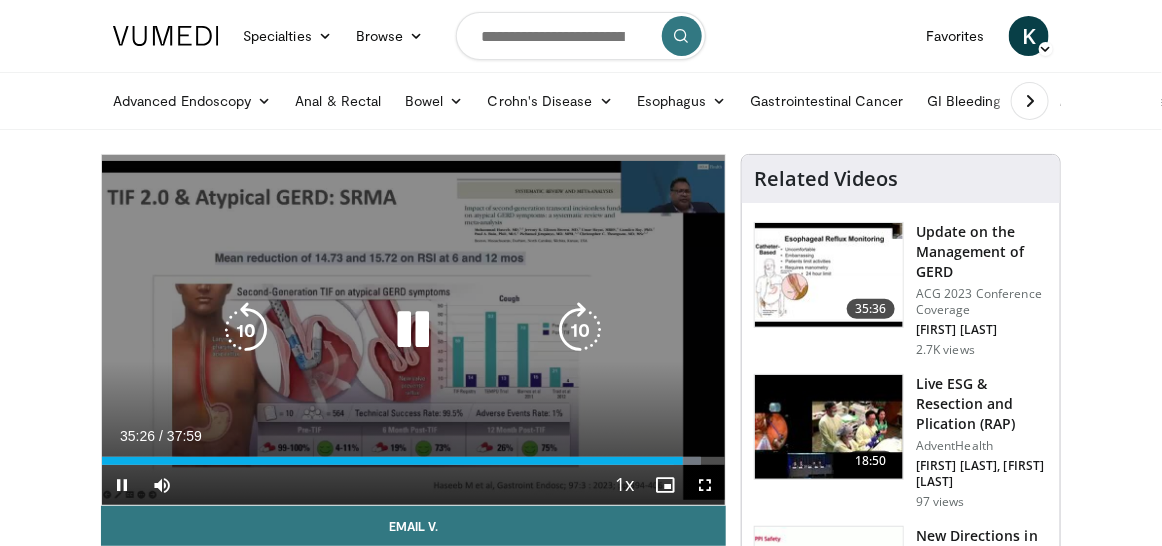 click on "10 seconds
Tap to unmute" at bounding box center (413, 330) 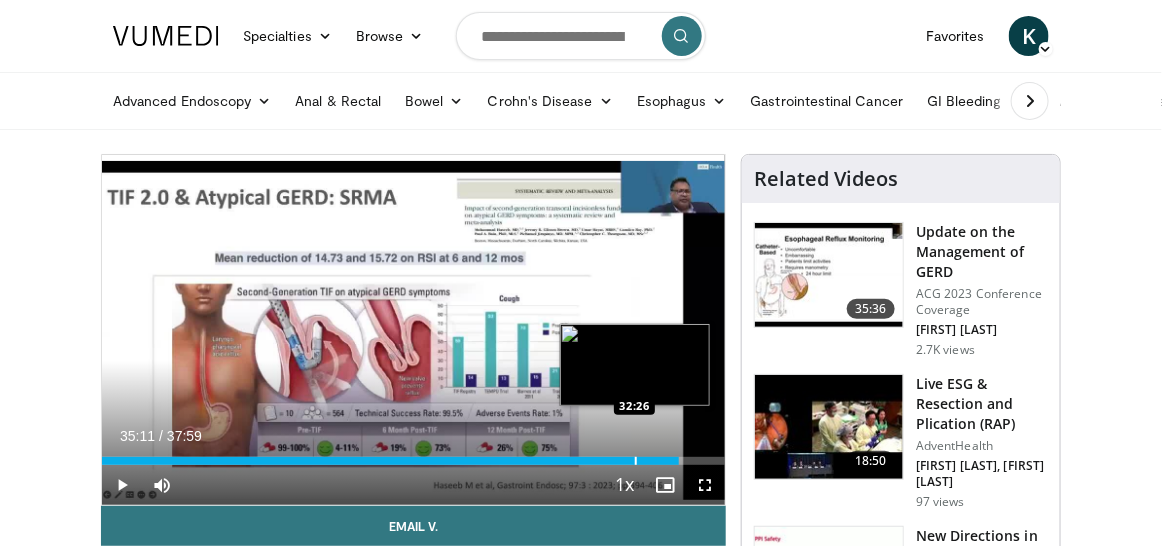 drag, startPoint x: 686, startPoint y: 462, endPoint x: 634, endPoint y: 463, distance: 52.009613 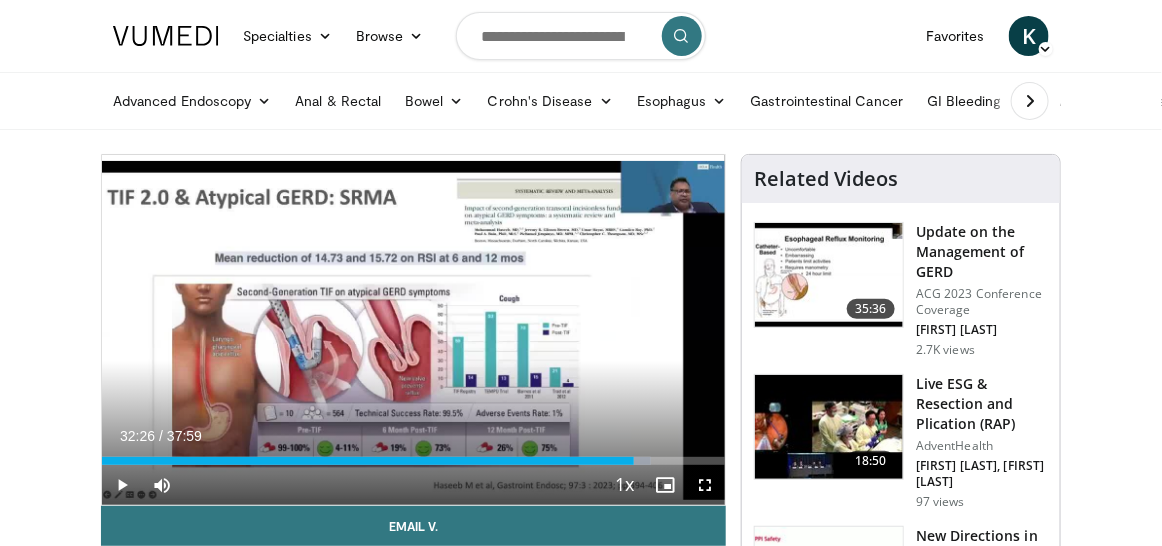 click on "Specialties
Adult & Family Medicine
Allergy, Asthma, Immunology
Anesthesiology
Cardiology
Dental
Dermatology
Endocrinology
Gastroenterology & Hepatology
General Surgery
Hematology & Oncology
Infectious Disease
Nephrology
Neurology
Neurosurgery
Obstetrics & Gynecology
Ophthalmology
Oral Maxillofacial
Orthopaedics
Otolaryngology
Pediatrics
Plastic Surgery
Podiatry
Psychiatry
Pulmonology
Radiation Oncology
Radiology
Rheumatology
Urology
Browse
K" at bounding box center [581, 36] 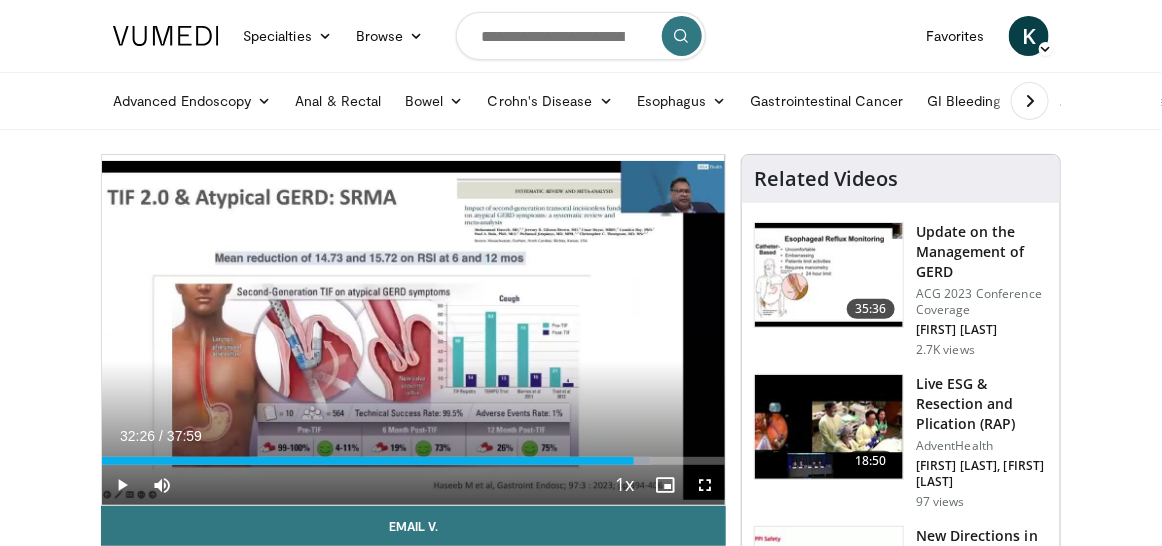 click on "Specialties
Adult & Family Medicine
Allergy, Asthma, Immunology
Anesthesiology
Cardiology
Dental
Dermatology
Endocrinology
Gastroenterology & Hepatology
General Surgery
Hematology & Oncology
Infectious Disease
Nephrology
Neurology
Neurosurgery
Obstetrics & Gynecology
Ophthalmology
Oral Maxillofacial
Orthopaedics
Otolaryngology
Pediatrics
Plastic Surgery
Podiatry
Psychiatry
Pulmonology
Radiation Oncology
Radiology
Rheumatology
Urology
Browse
K" at bounding box center (581, 36) 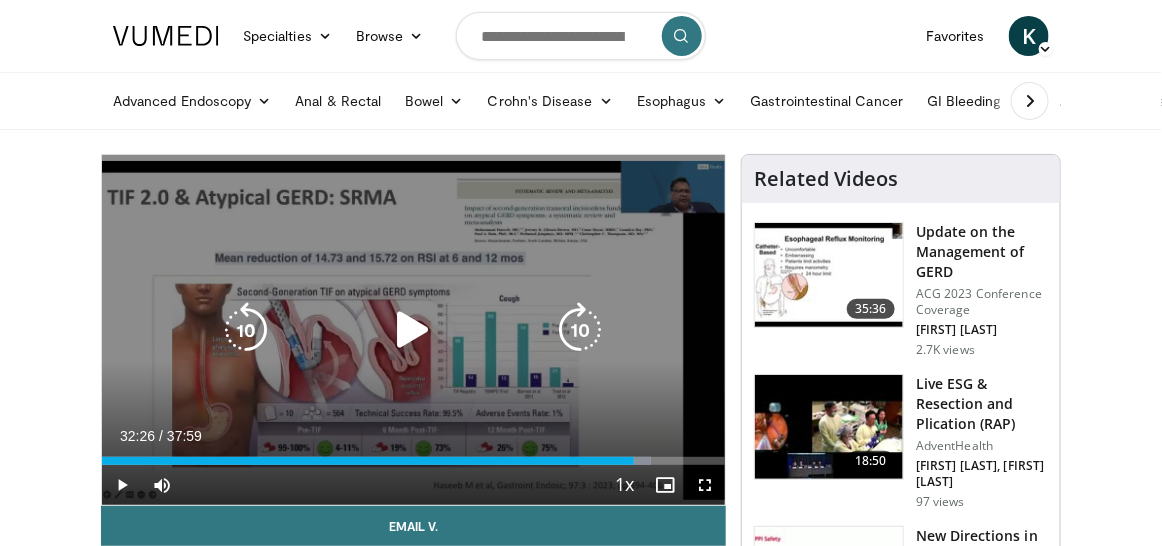 click at bounding box center [413, 330] 